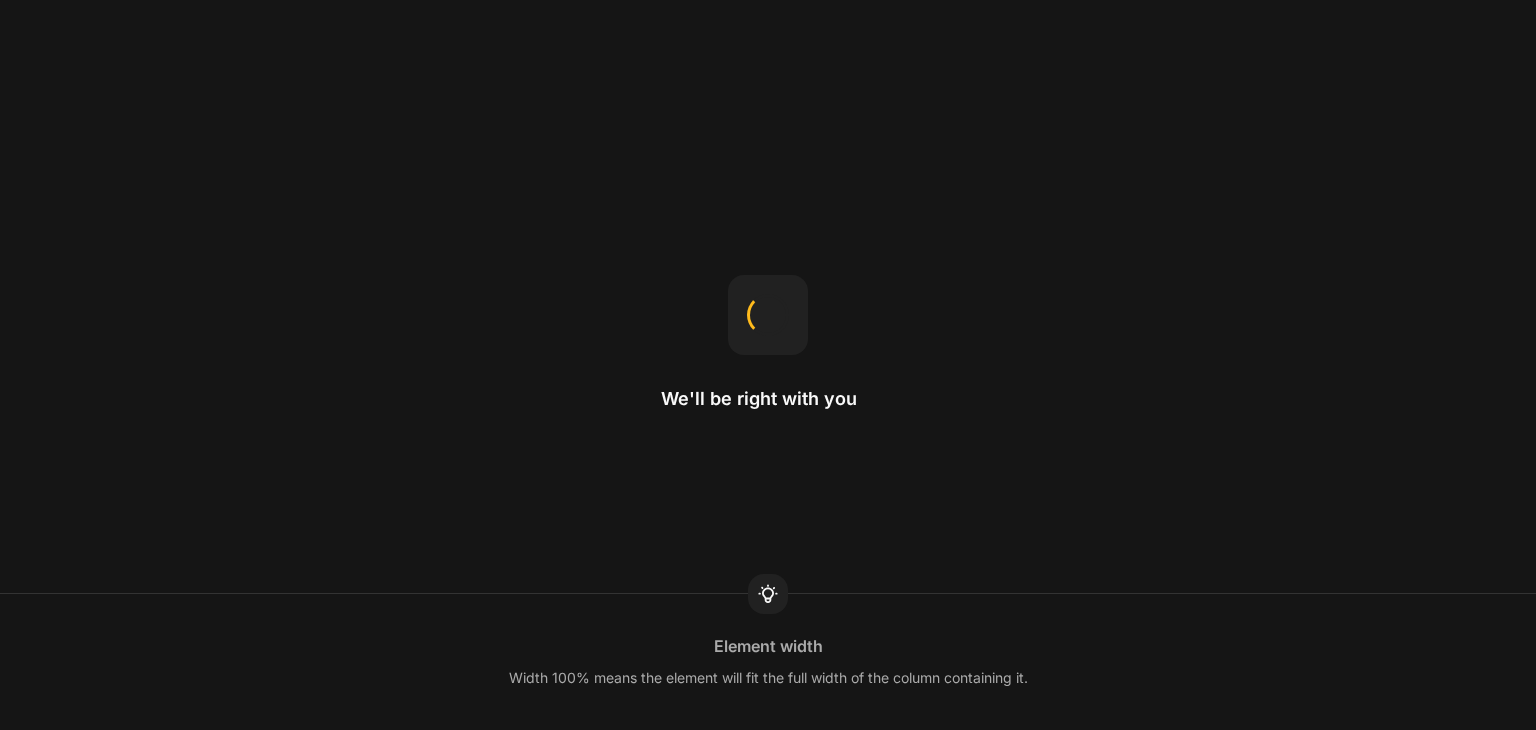 scroll, scrollTop: 0, scrollLeft: 0, axis: both 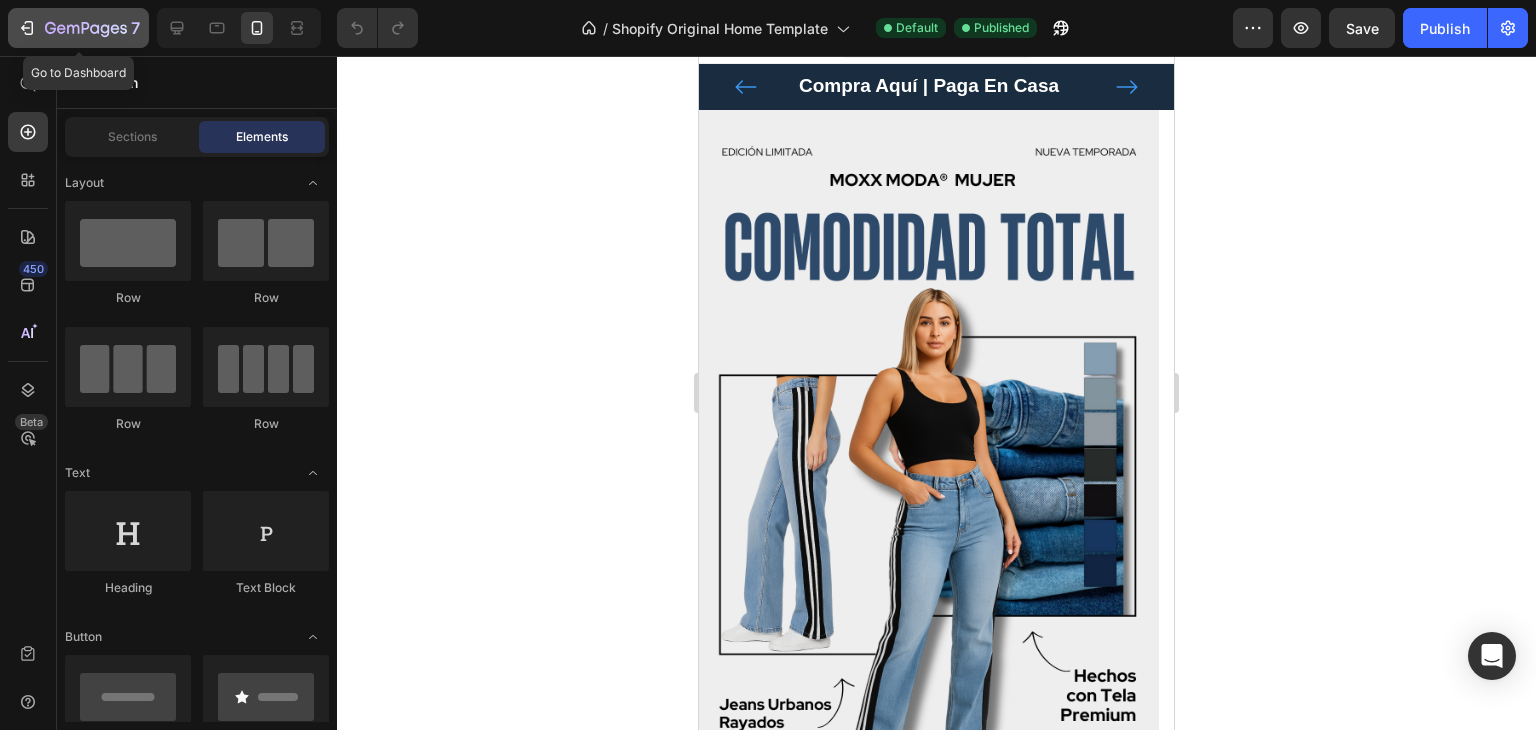 click 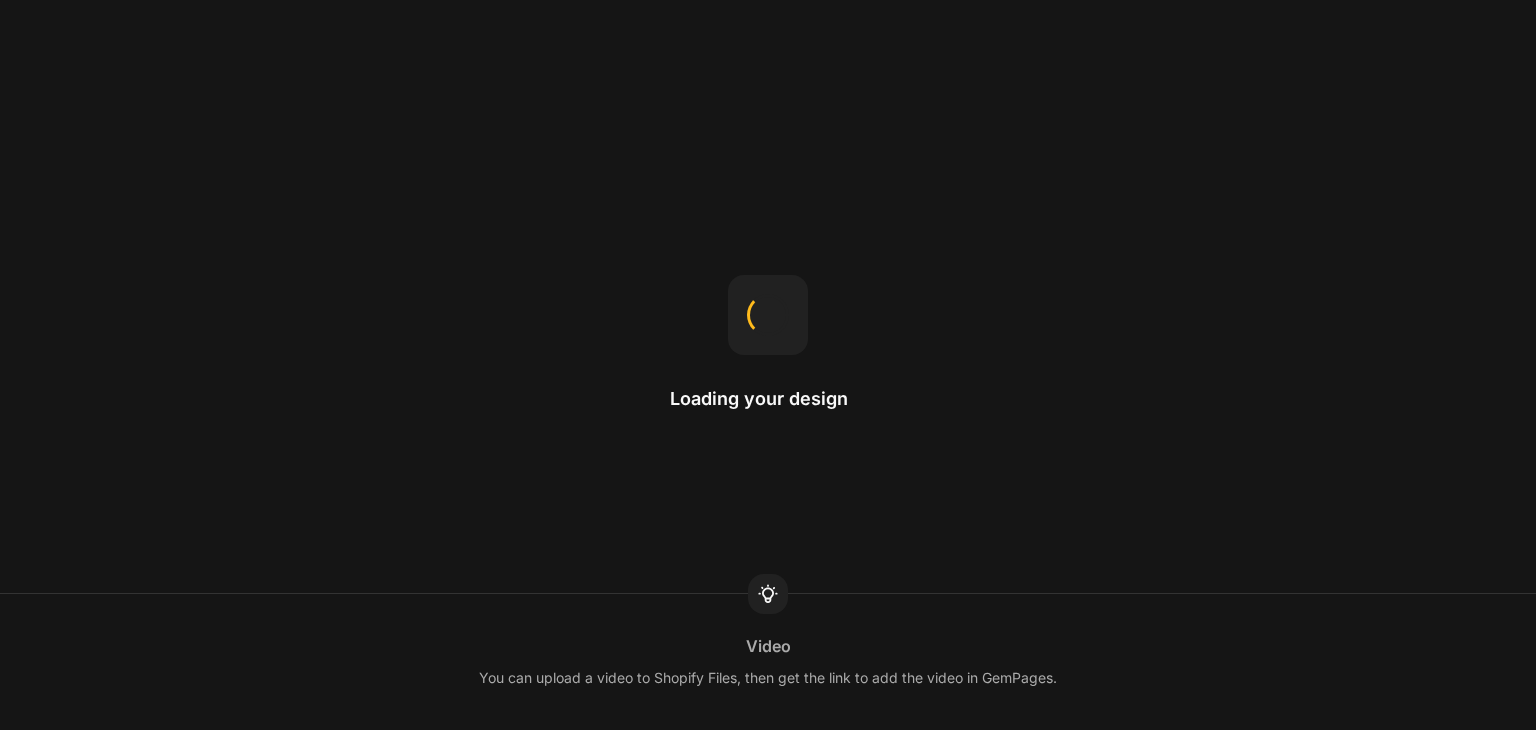 scroll, scrollTop: 0, scrollLeft: 0, axis: both 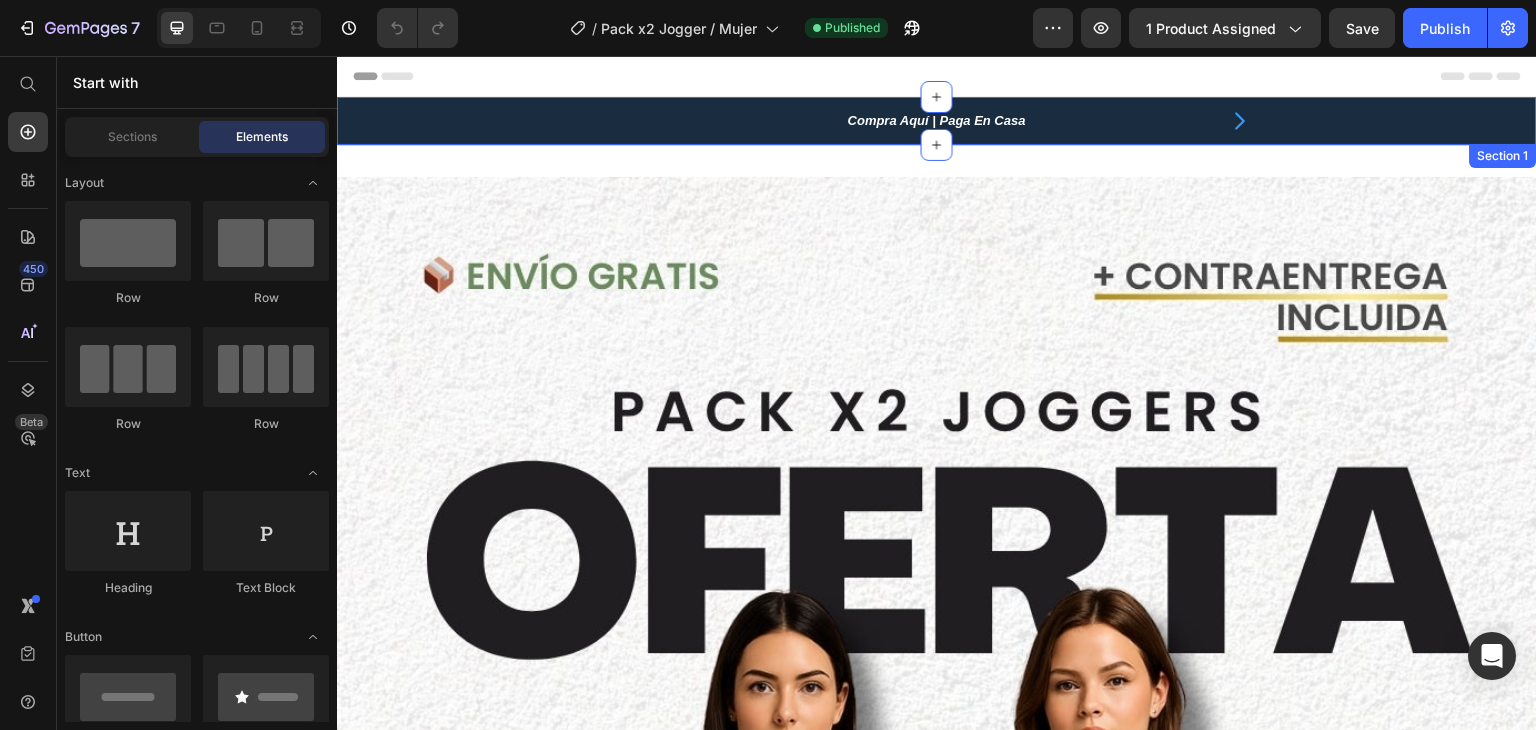 click on "Compra Aquí | Paga En Casa Text block Envío GRATIS ✅ Text block
Carousel Row" at bounding box center (937, 121) 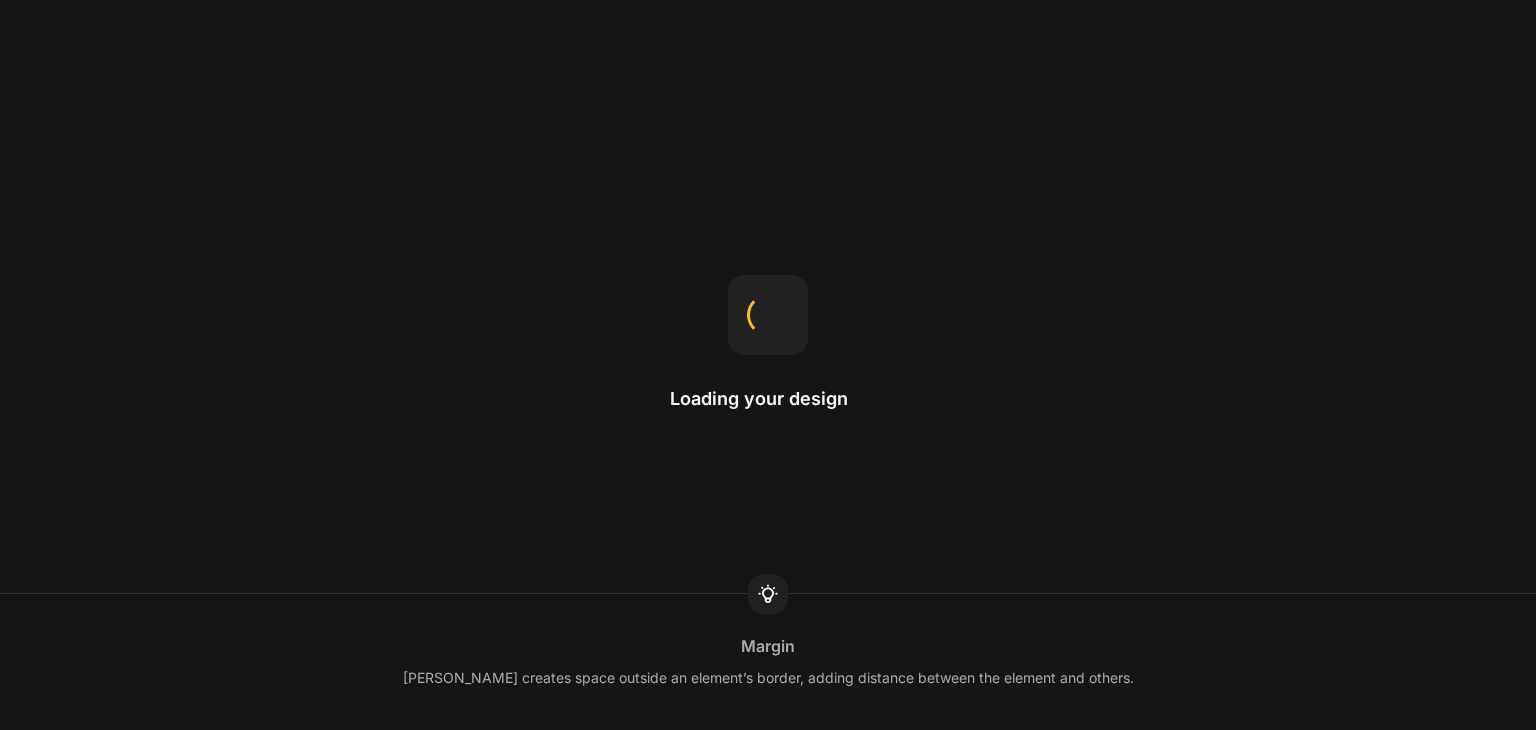 scroll, scrollTop: 0, scrollLeft: 0, axis: both 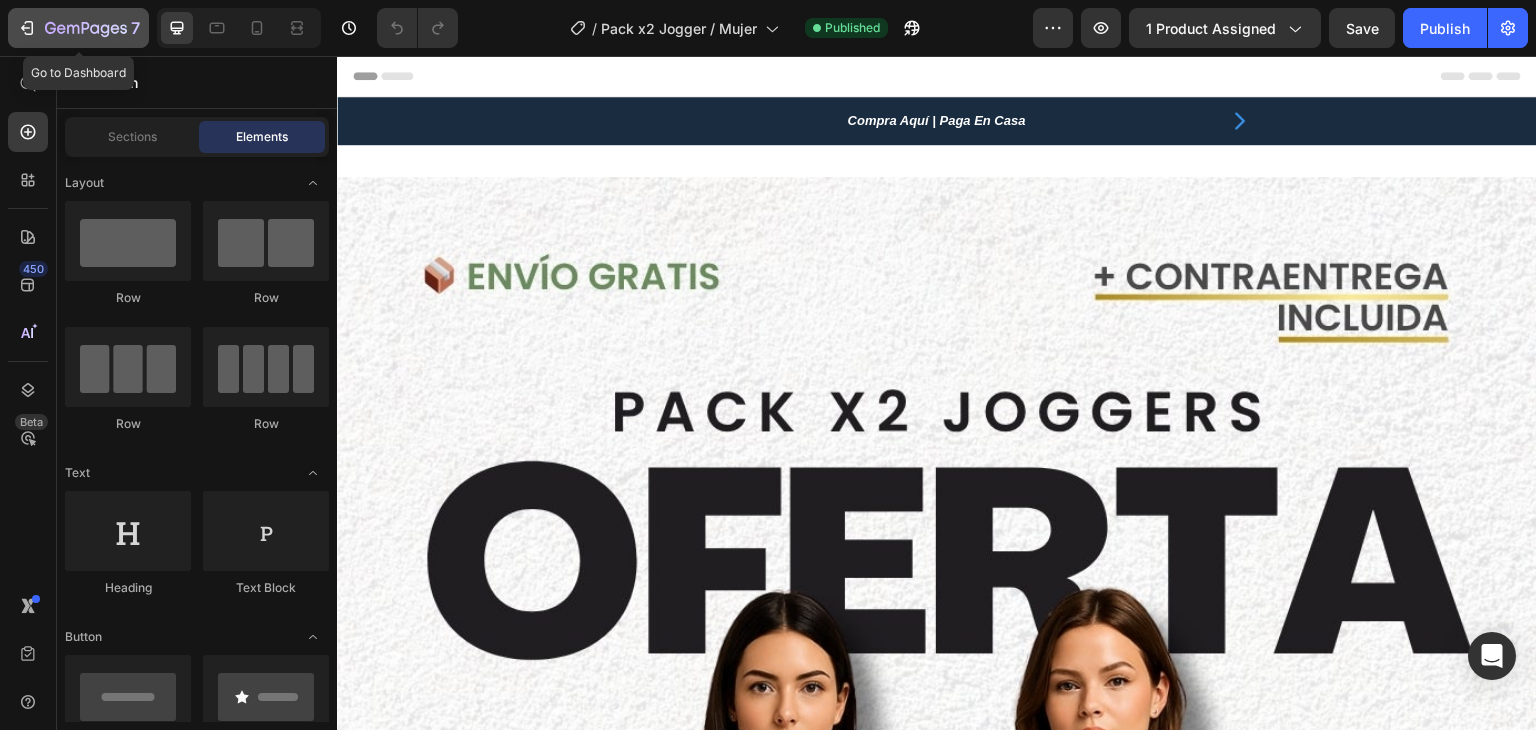 click 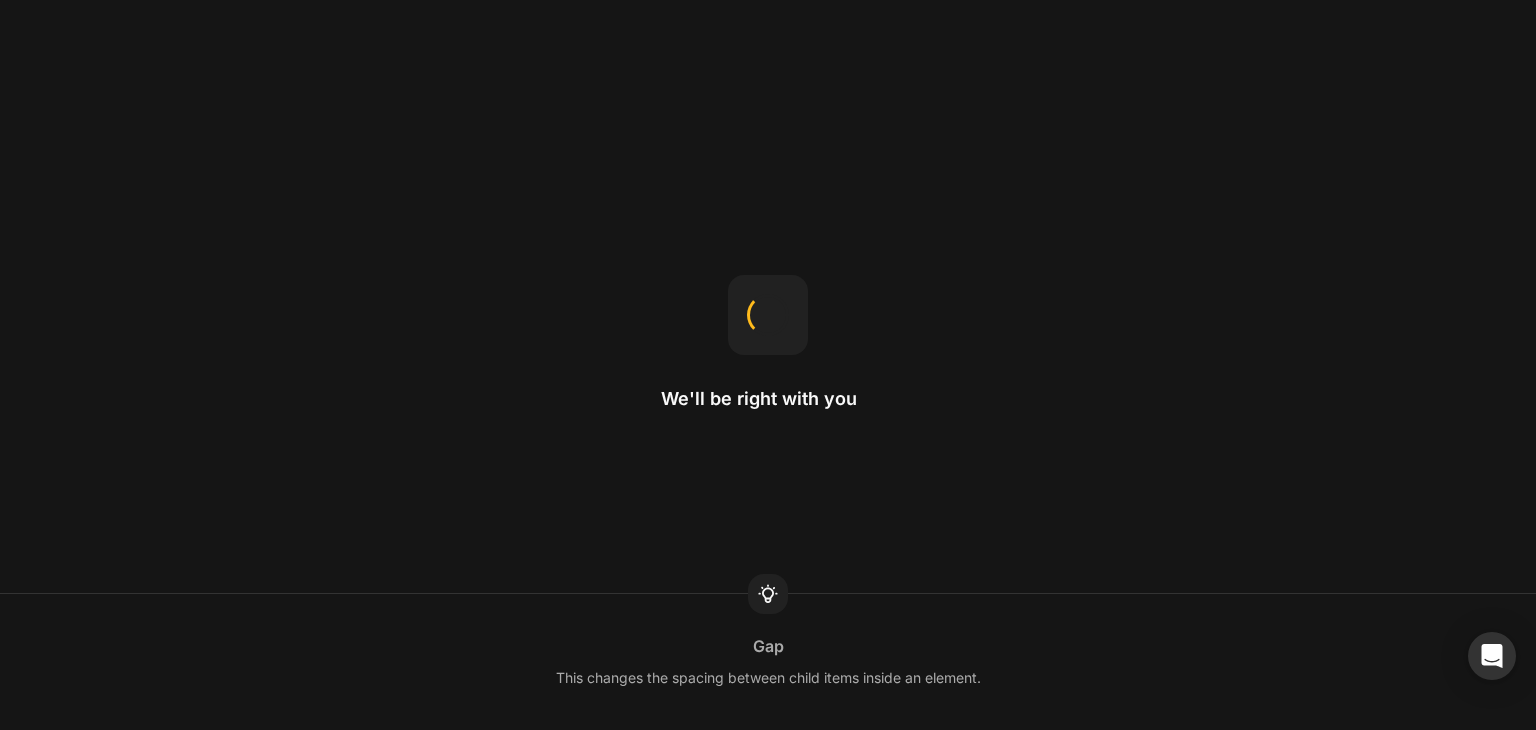 scroll, scrollTop: 0, scrollLeft: 0, axis: both 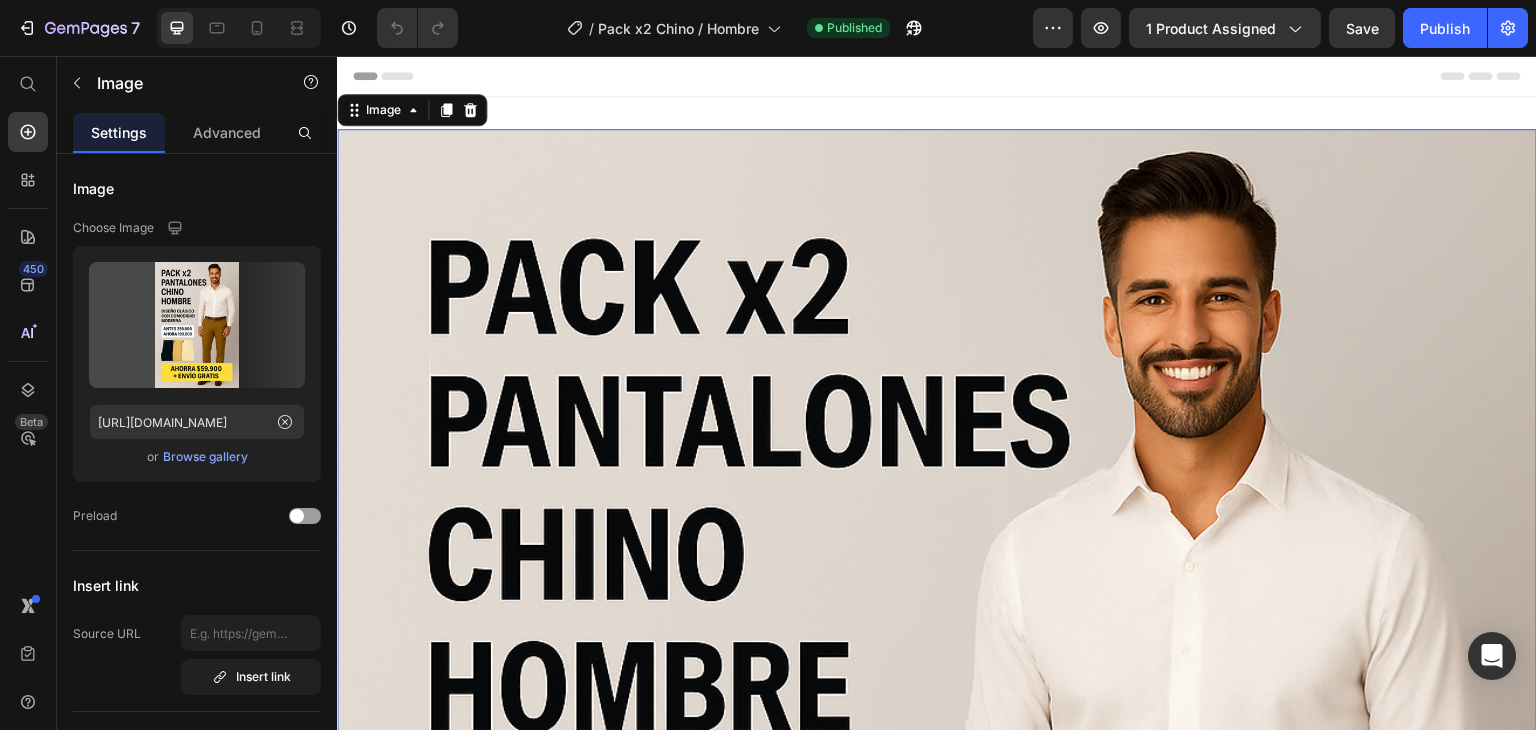click at bounding box center (937, 1029) 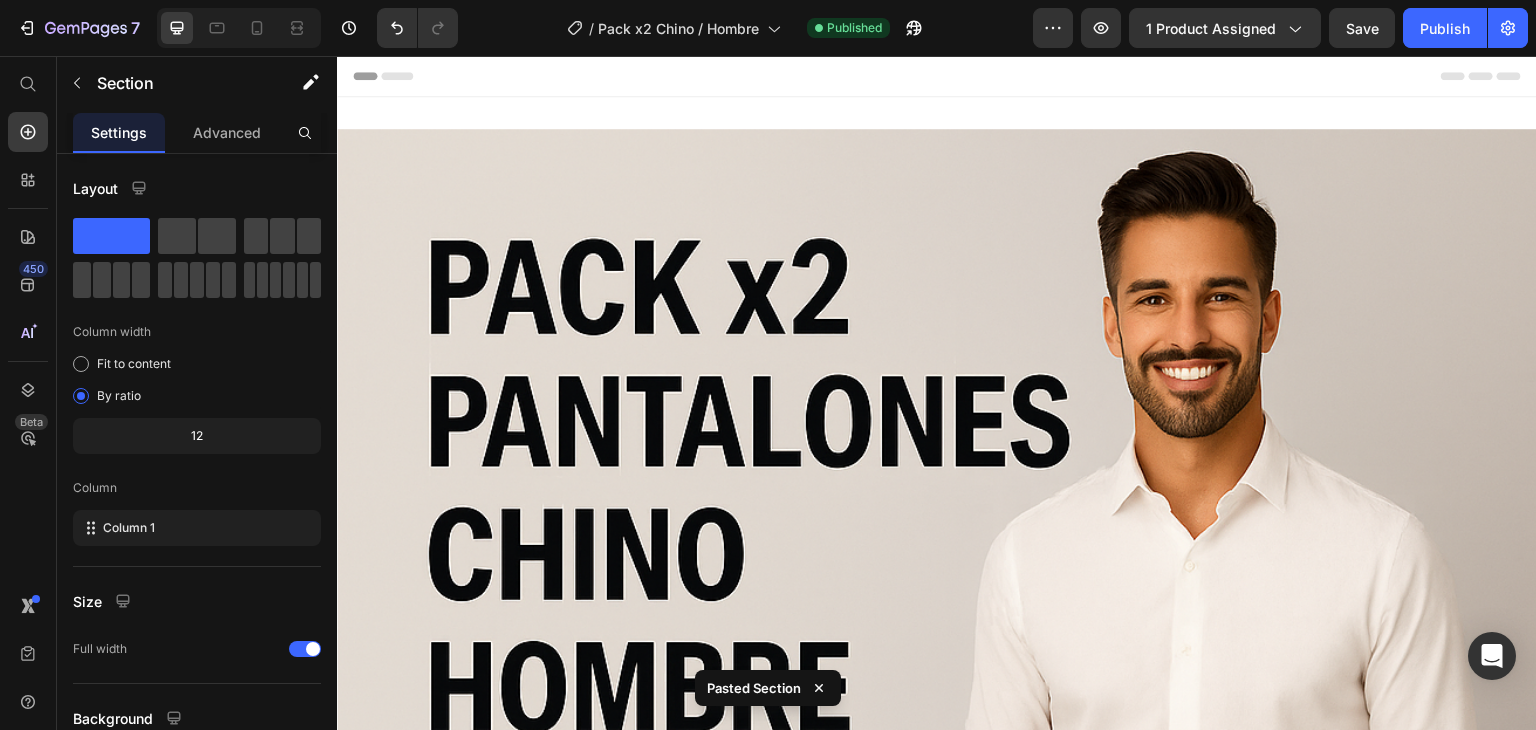 scroll, scrollTop: 9363, scrollLeft: 0, axis: vertical 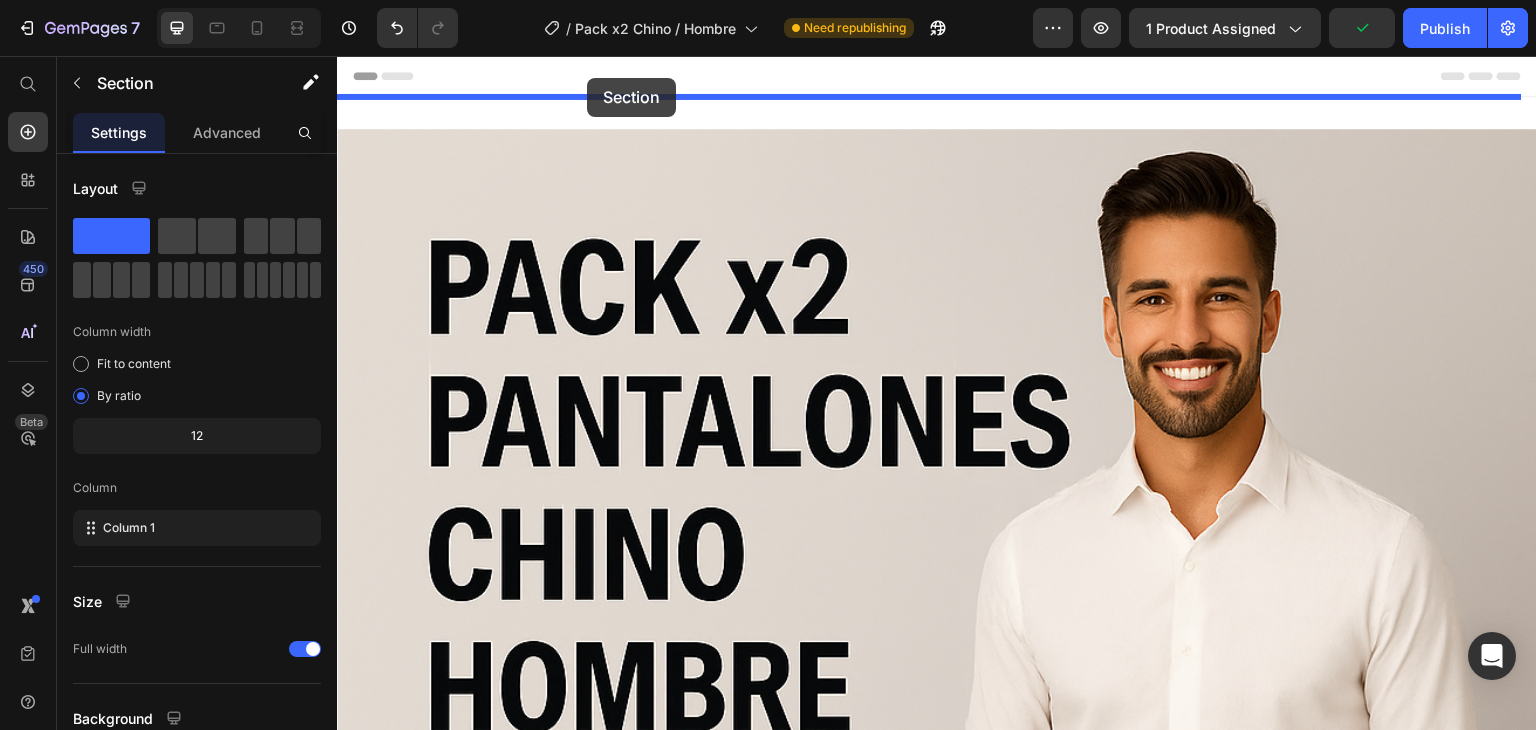 drag, startPoint x: 560, startPoint y: 163, endPoint x: 587, endPoint y: 78, distance: 89.1852 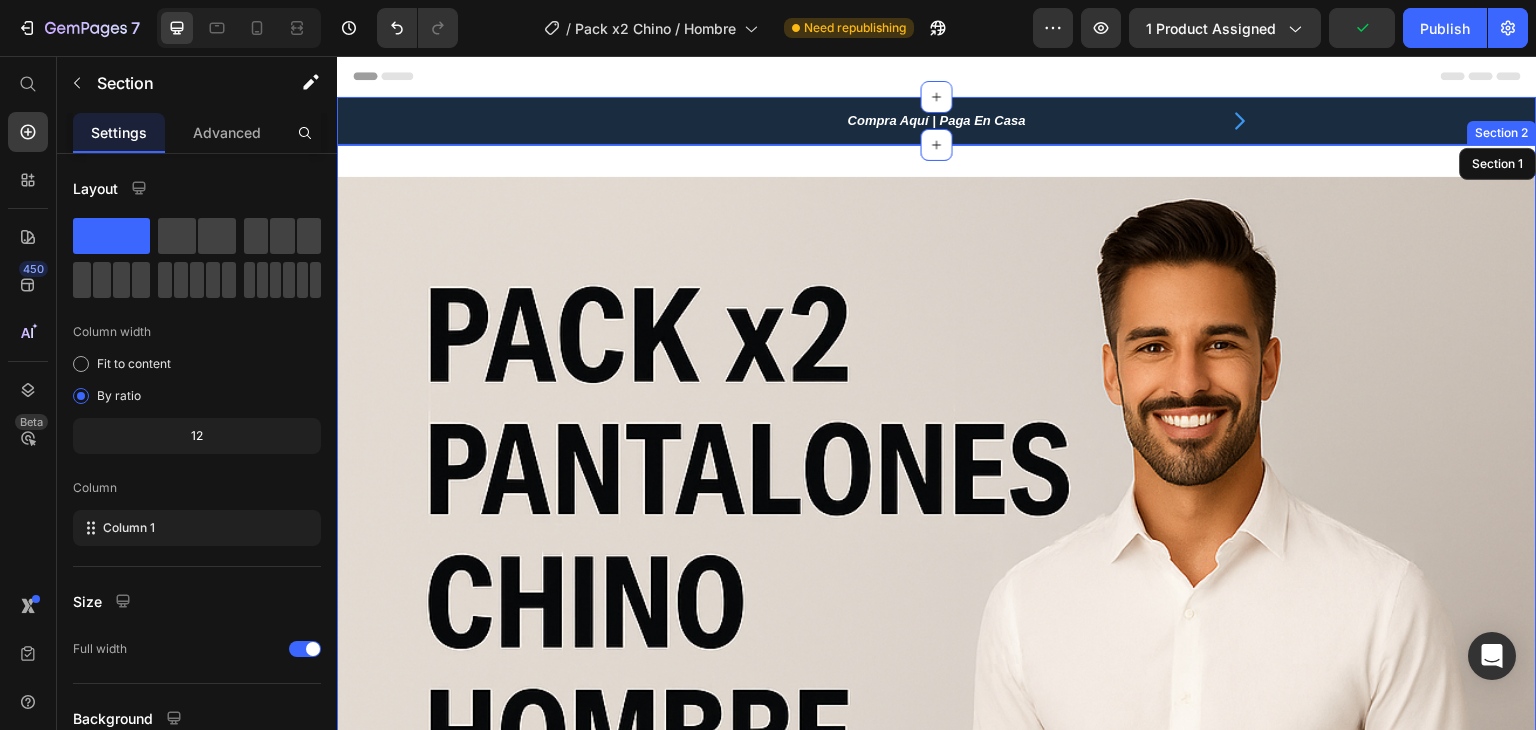 click on "Image Image
Compra Aquí Button Image Image
Compra Aquí Button
Para garantizar un ajuste cómodo y perfecto Accordion Image Image Section 2" at bounding box center (937, 4900) 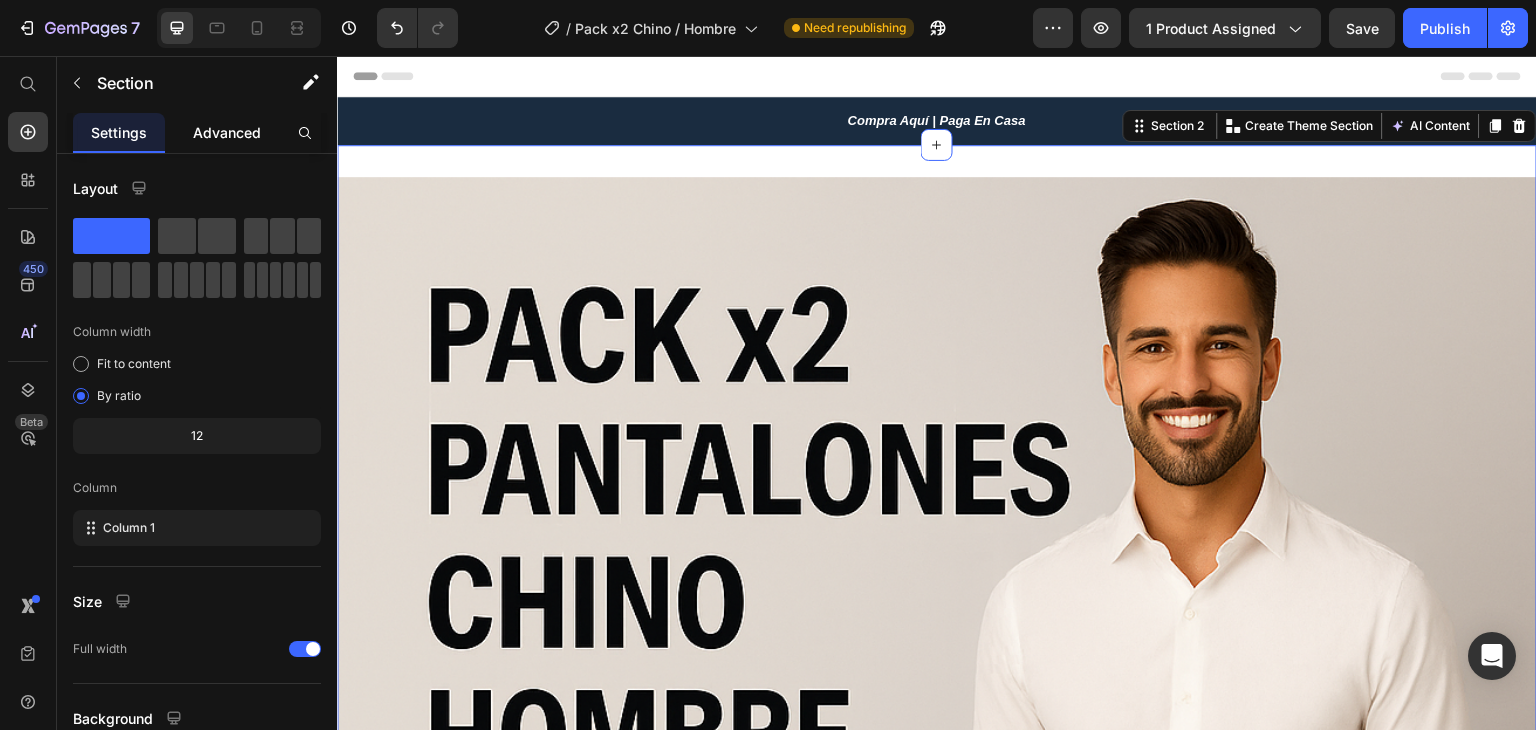 click on "Advanced" 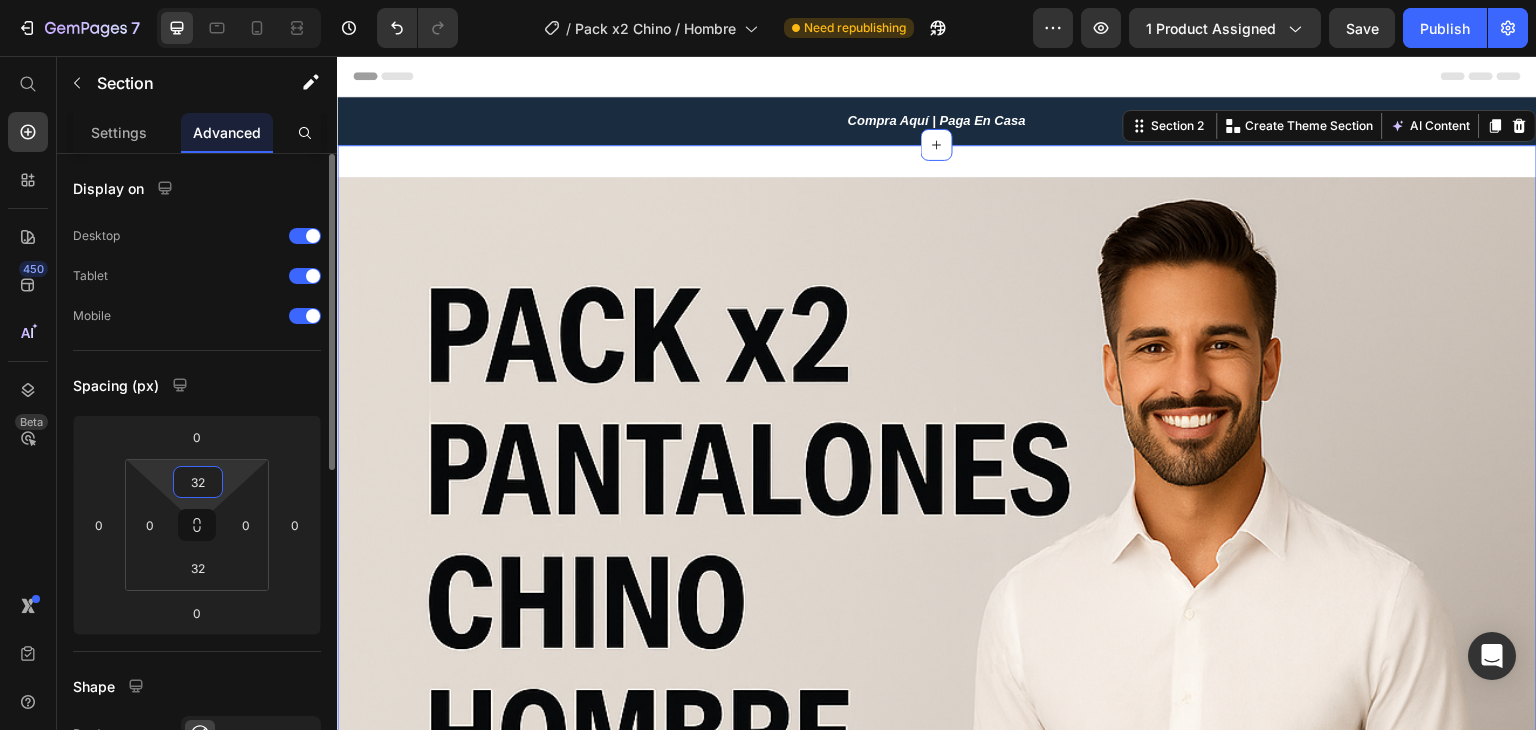 type on "0" 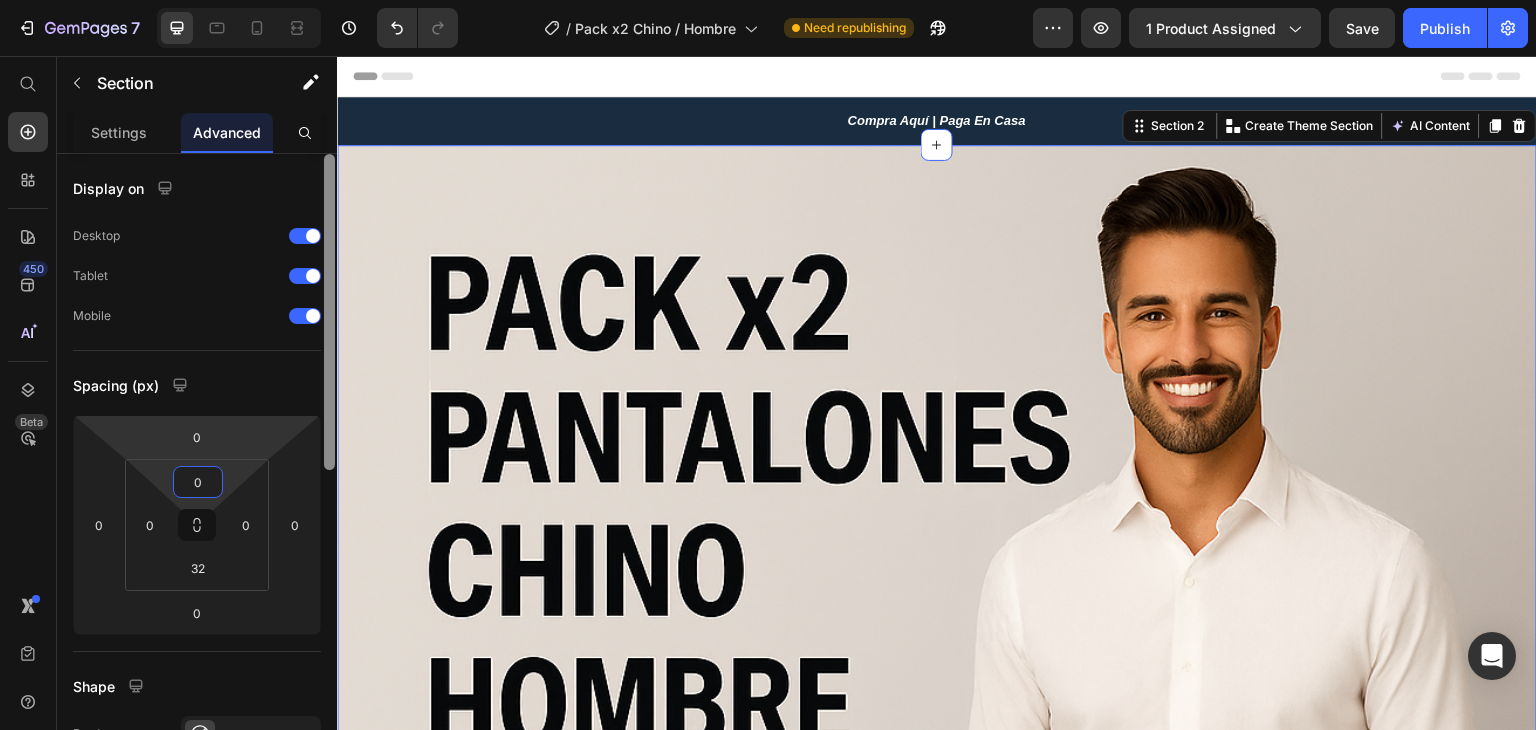 scroll, scrollTop: 268, scrollLeft: 0, axis: vertical 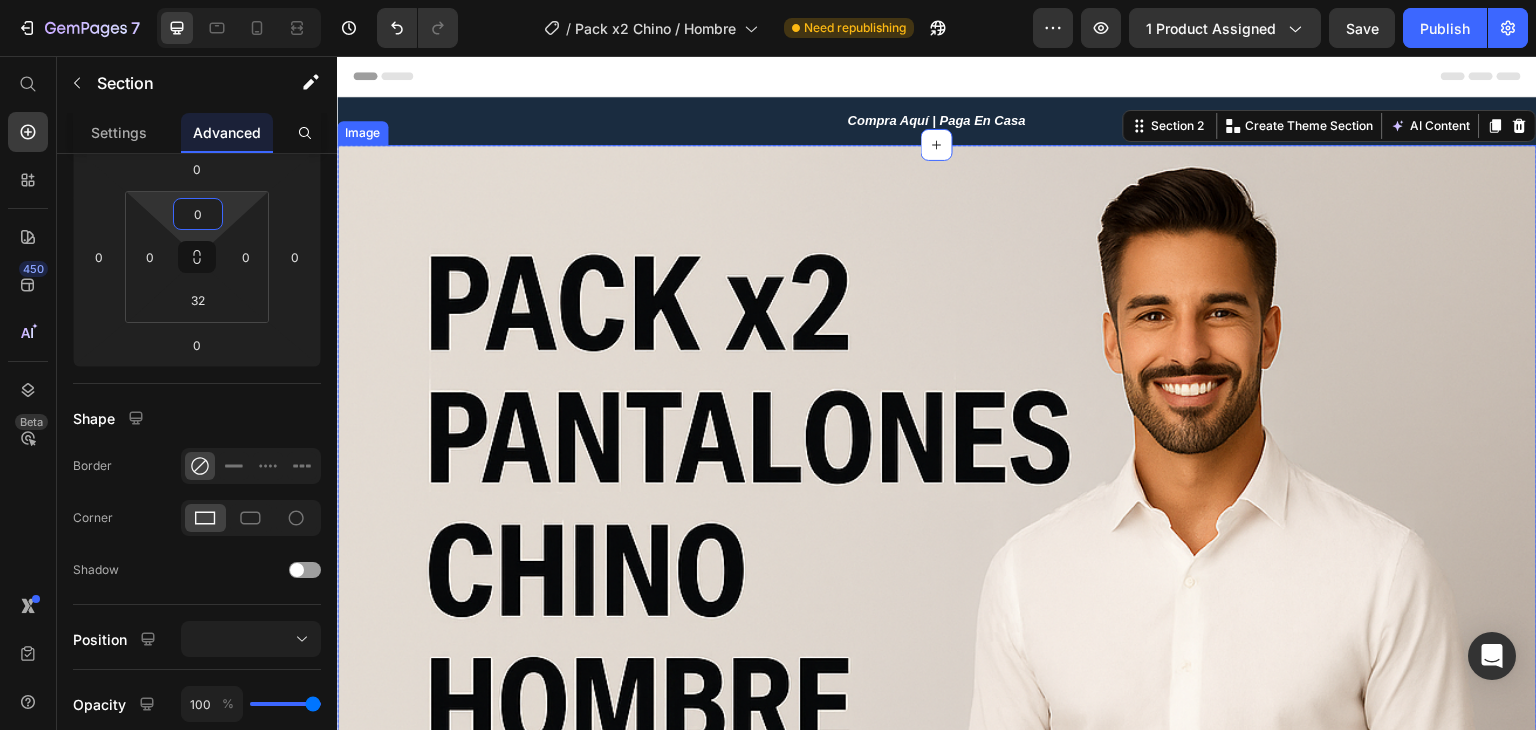 click at bounding box center (937, 1045) 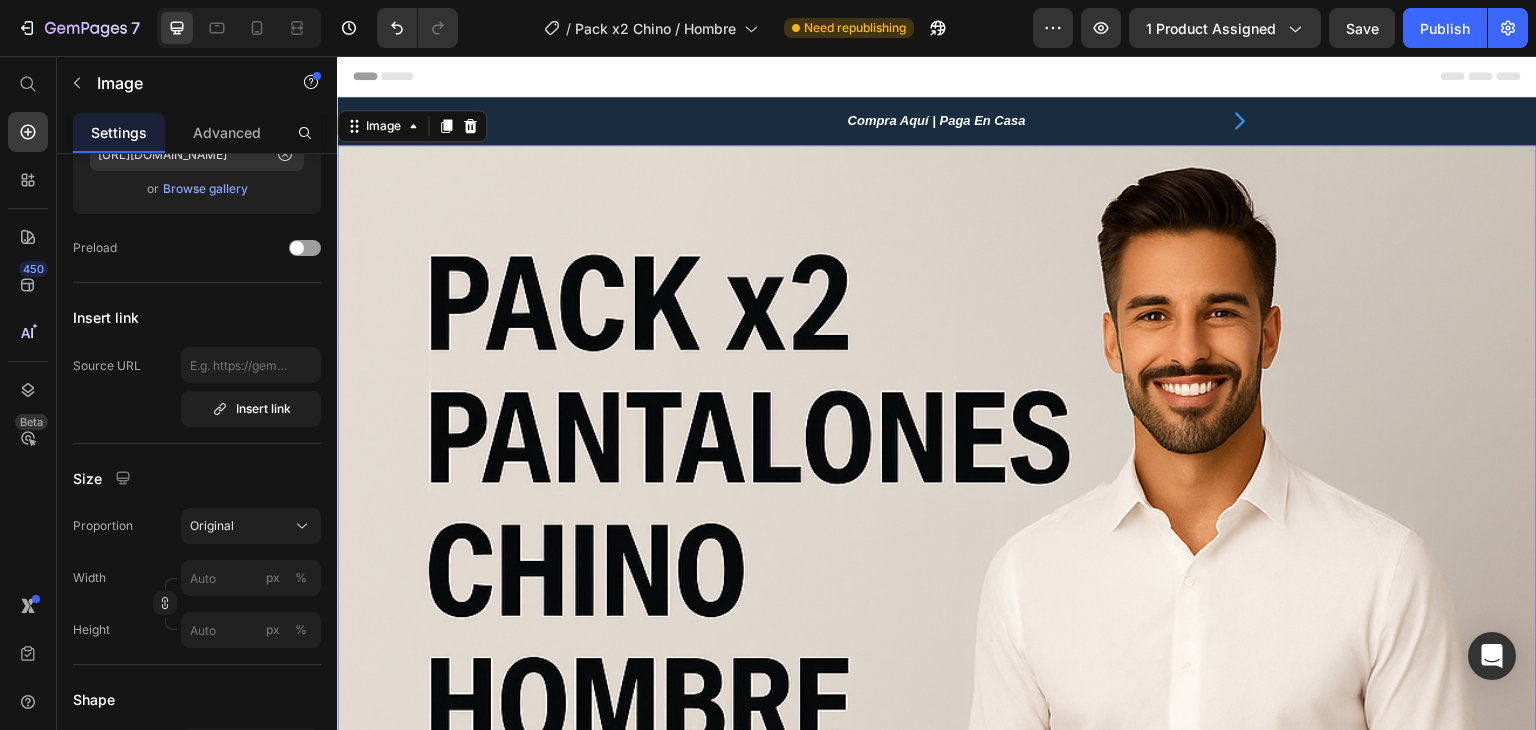 scroll, scrollTop: 0, scrollLeft: 0, axis: both 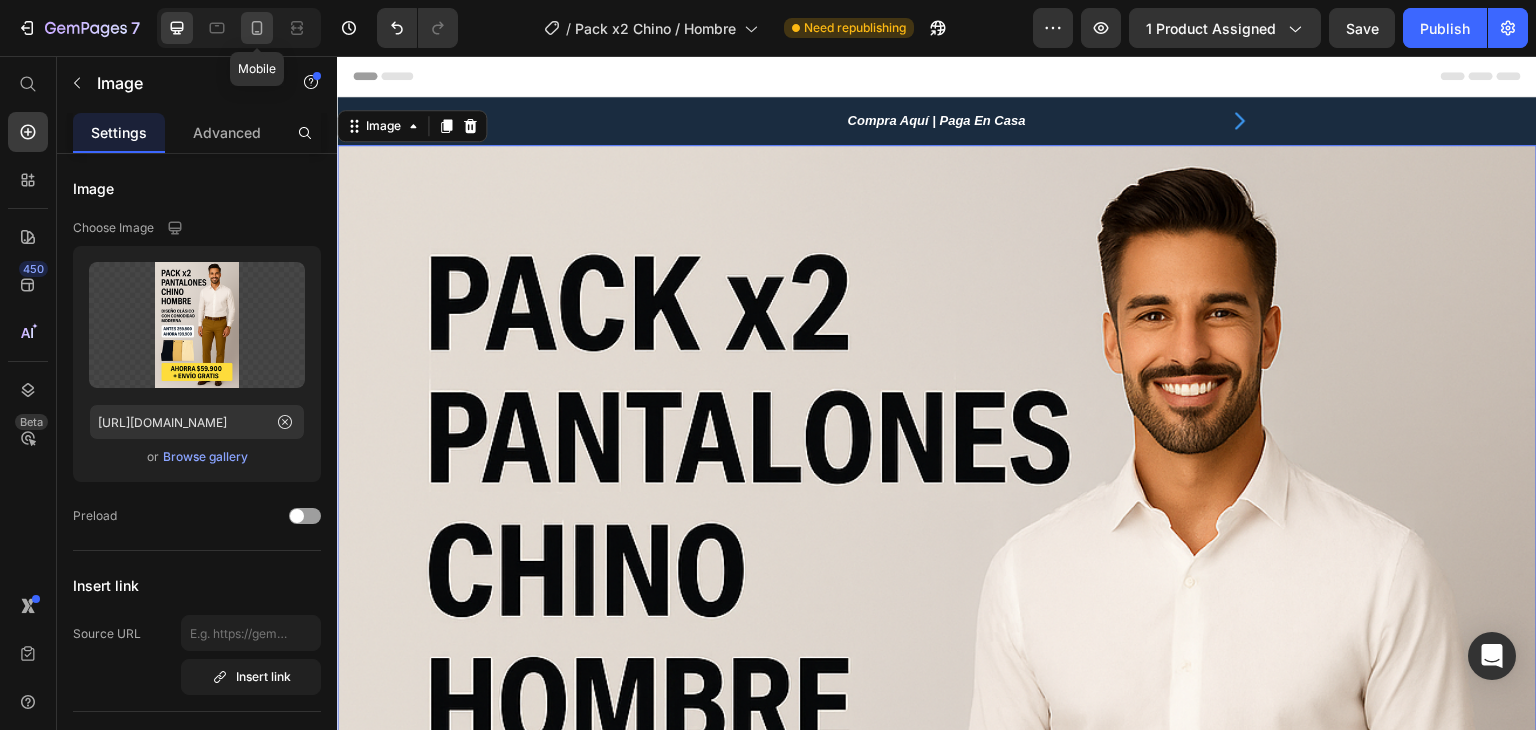 click 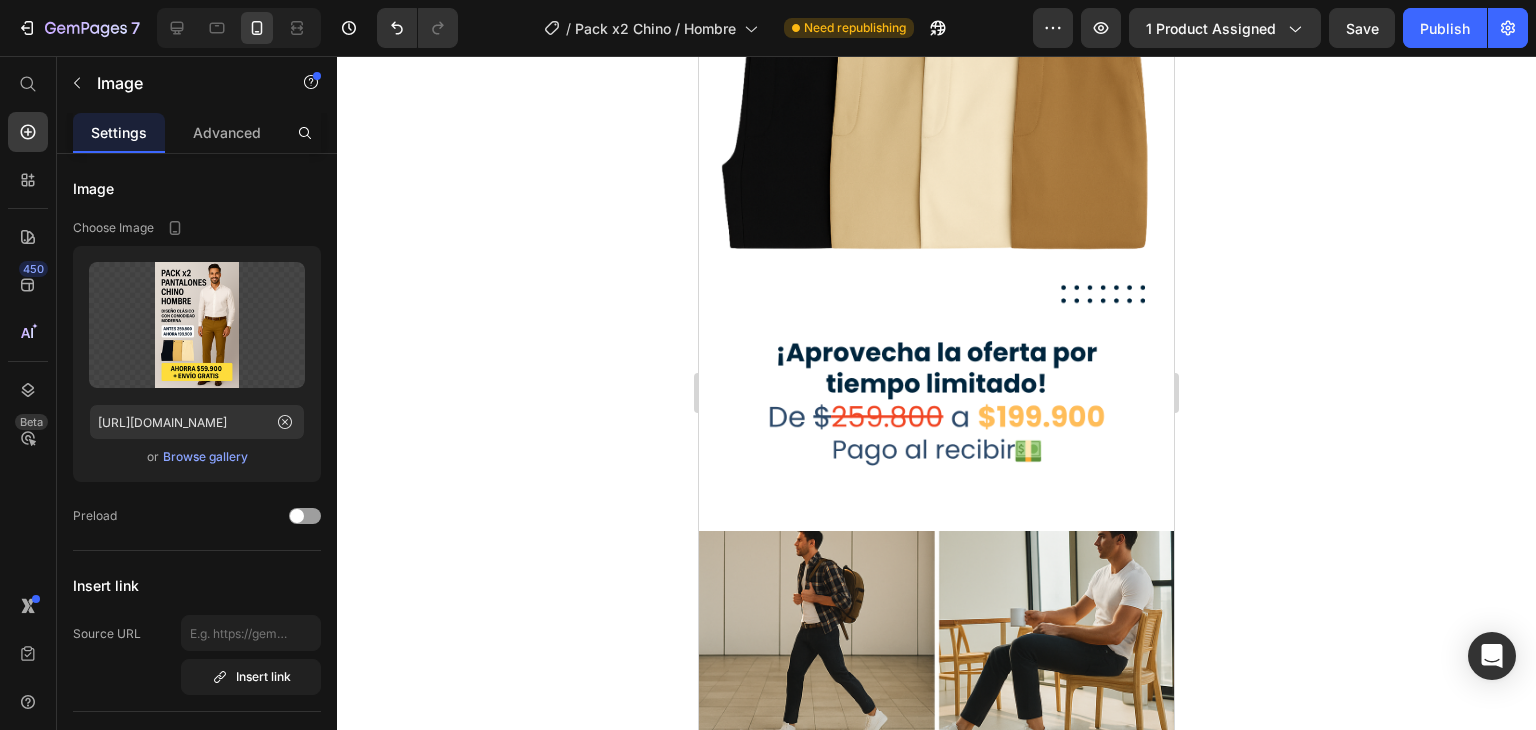 scroll, scrollTop: 2266, scrollLeft: 0, axis: vertical 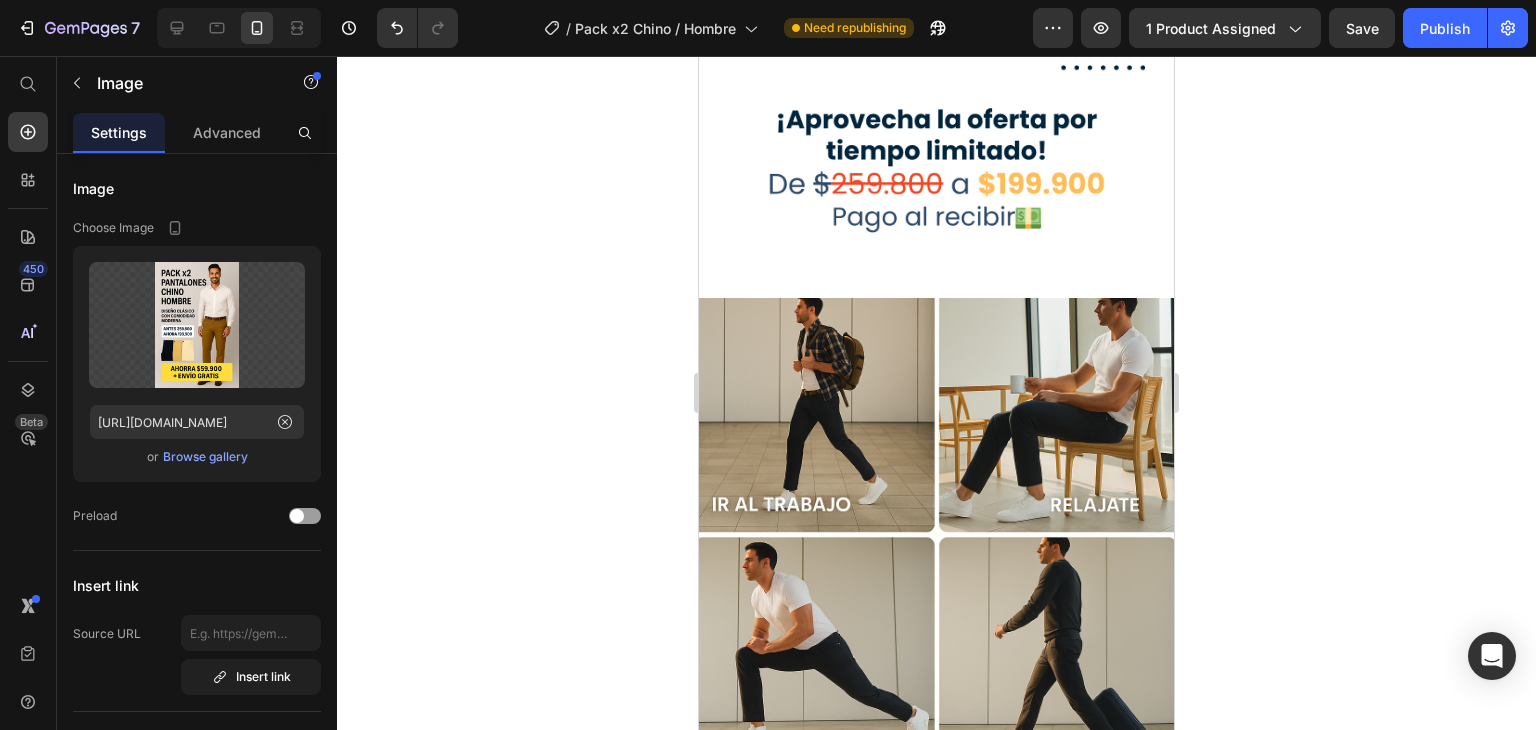 click 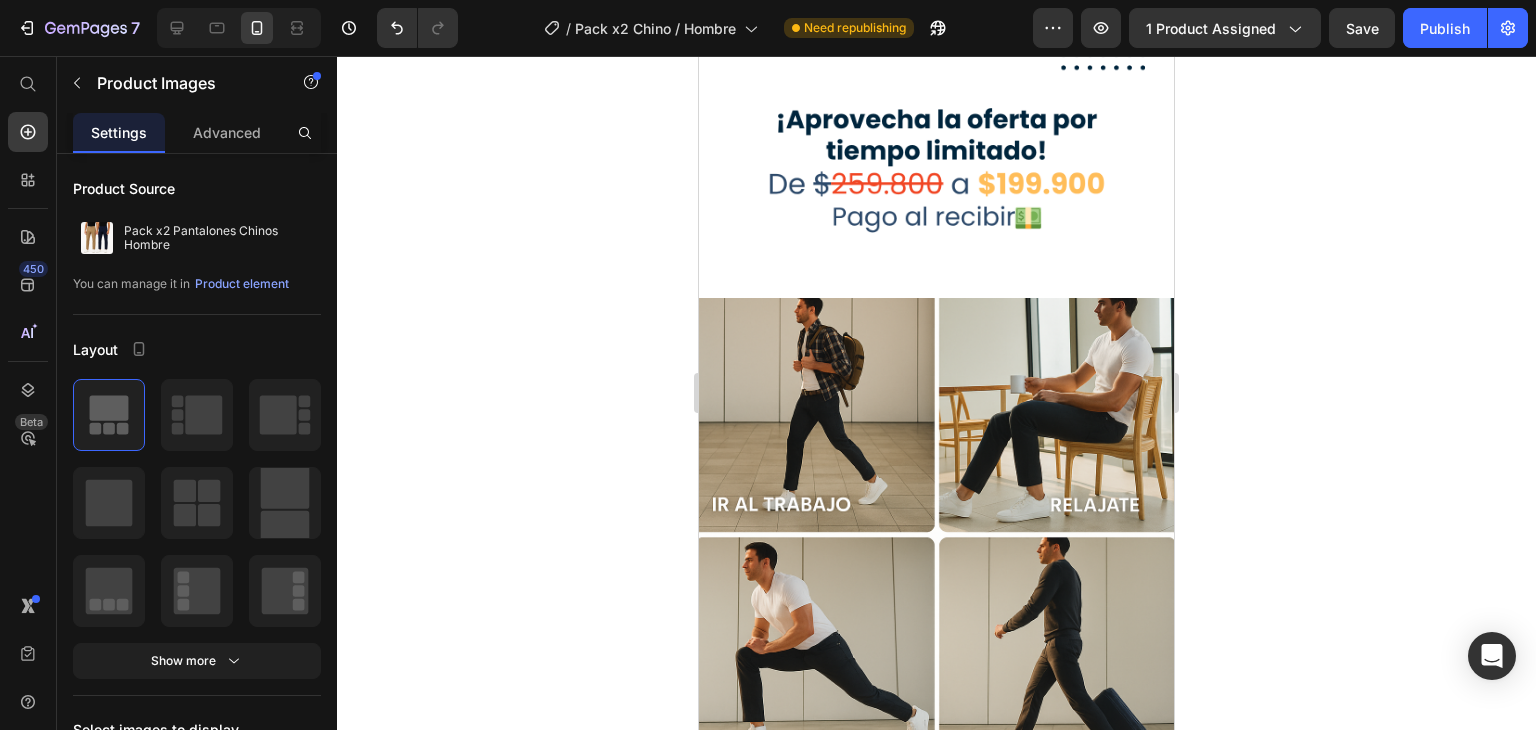 click 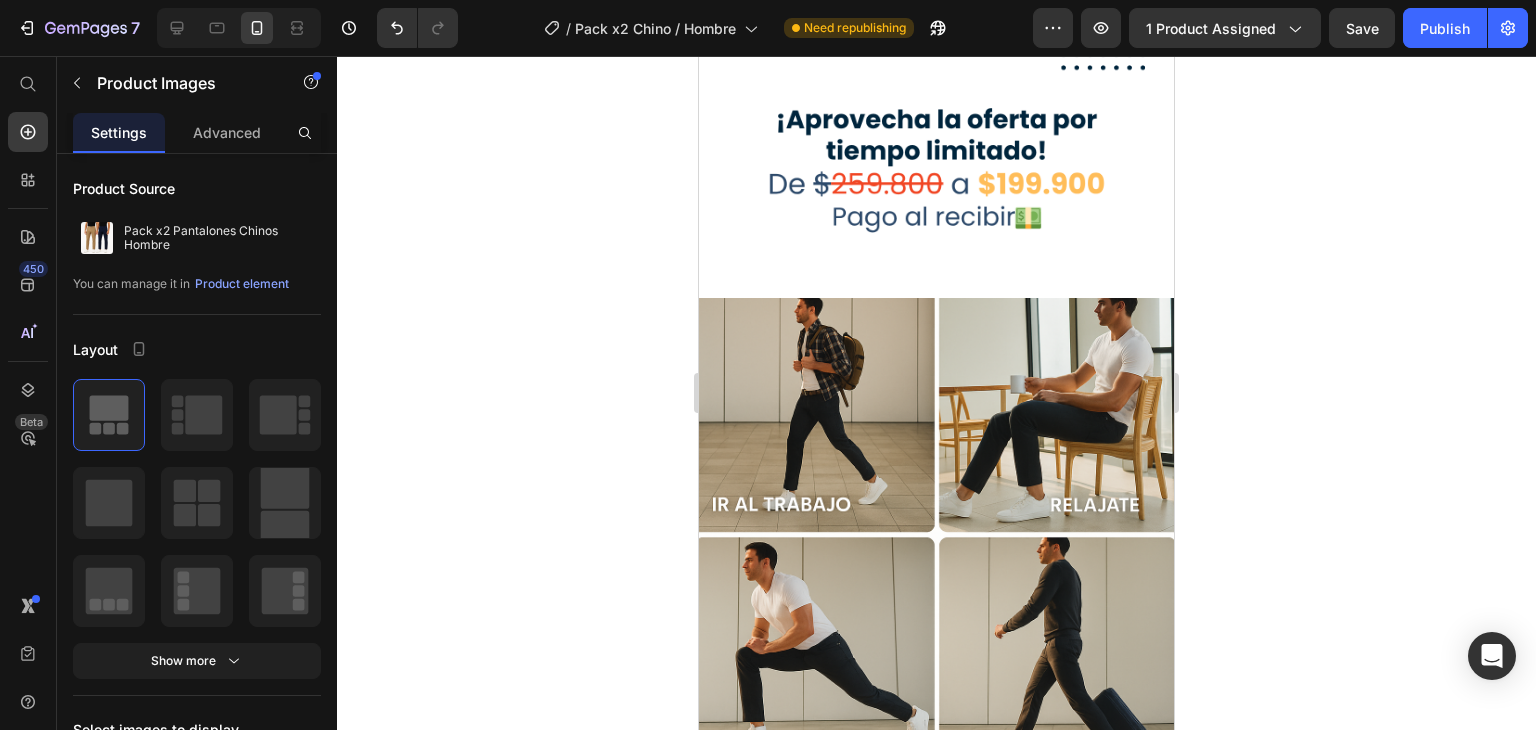 click 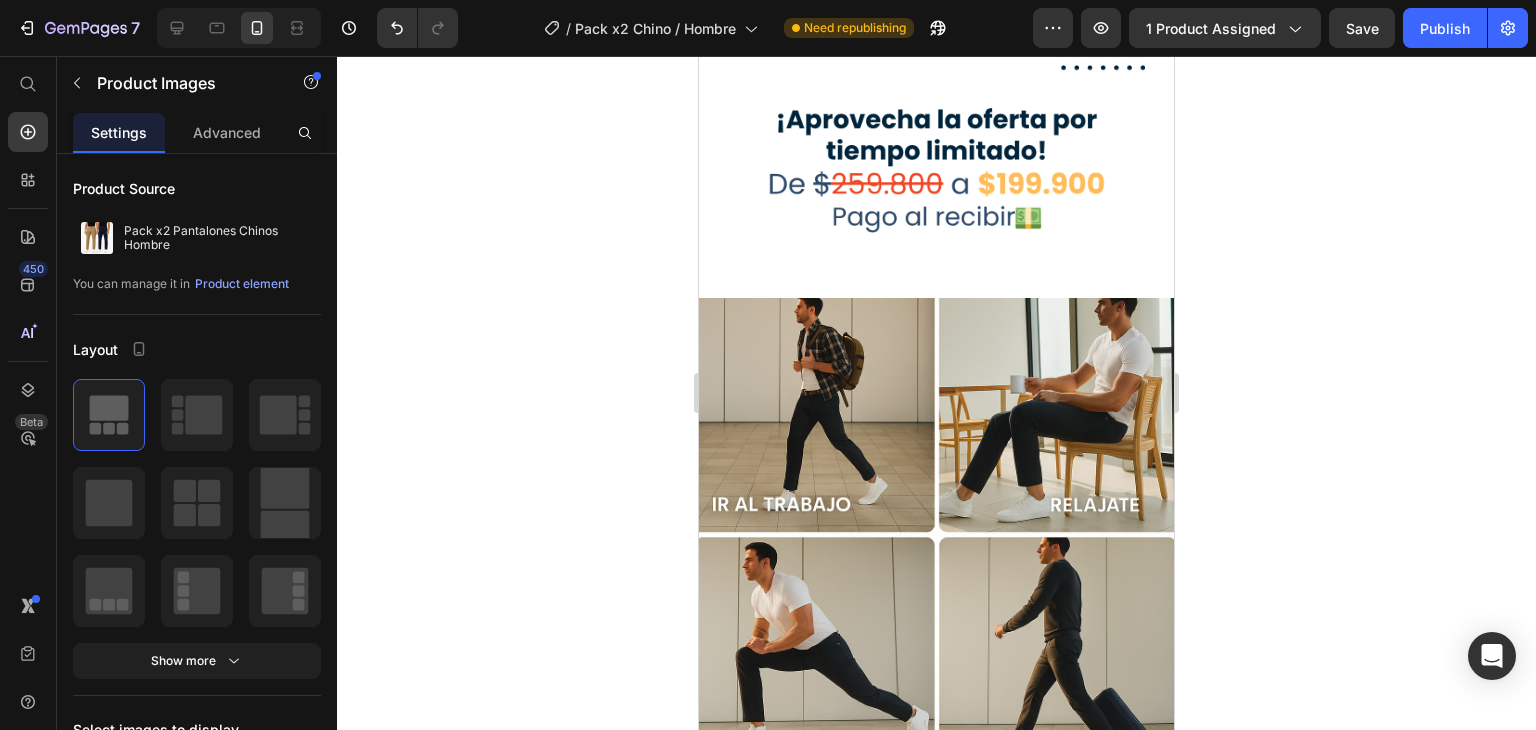 click 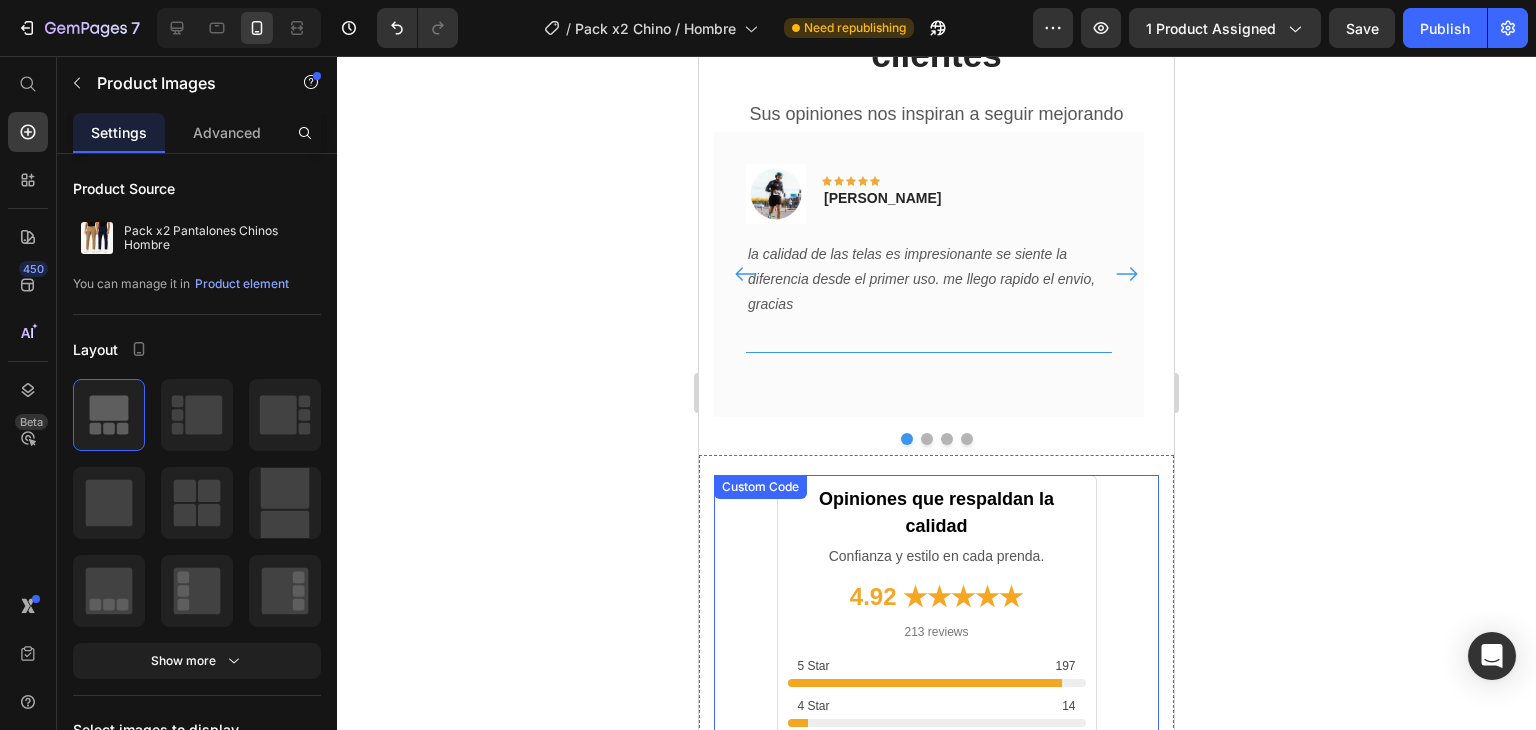 scroll, scrollTop: 3534, scrollLeft: 0, axis: vertical 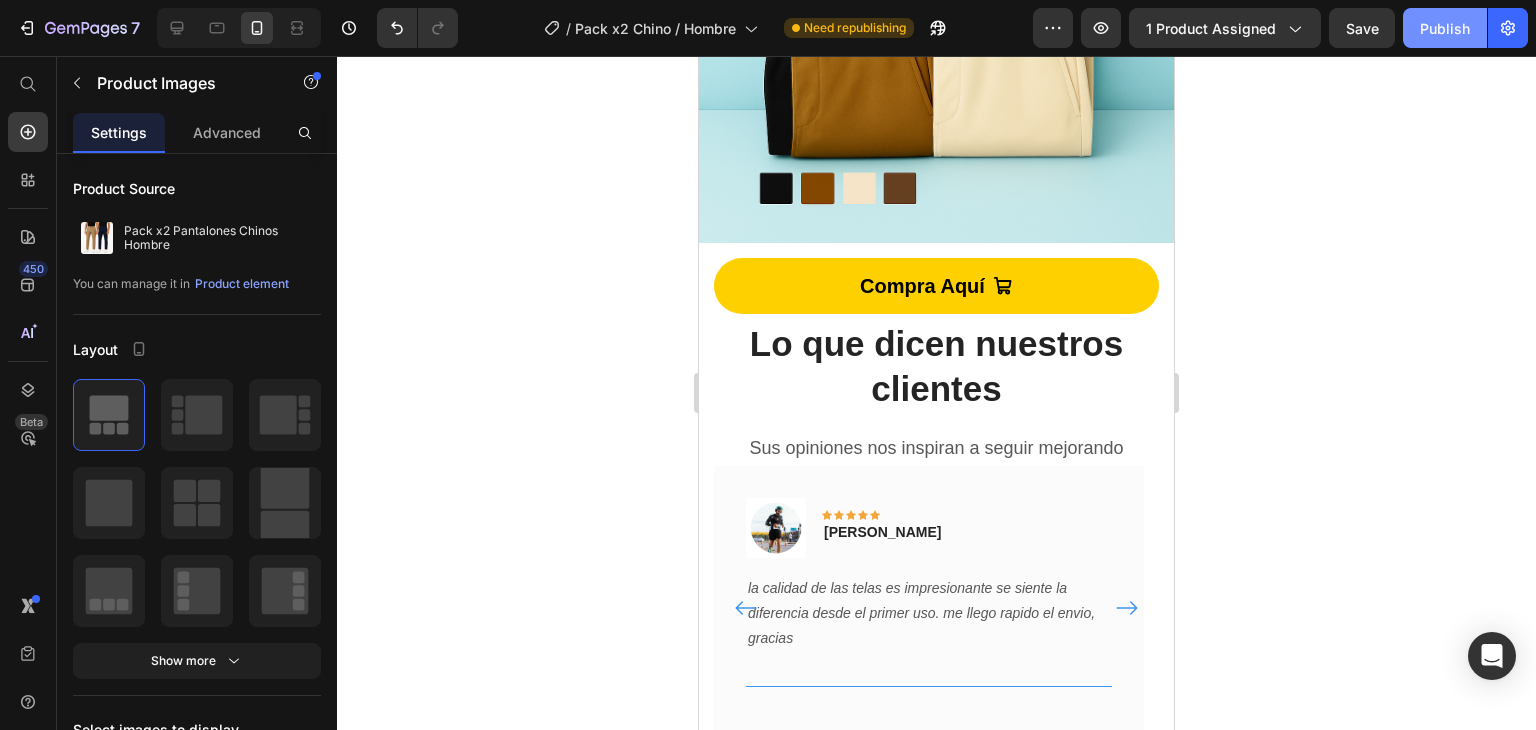 click on "Publish" at bounding box center (1445, 28) 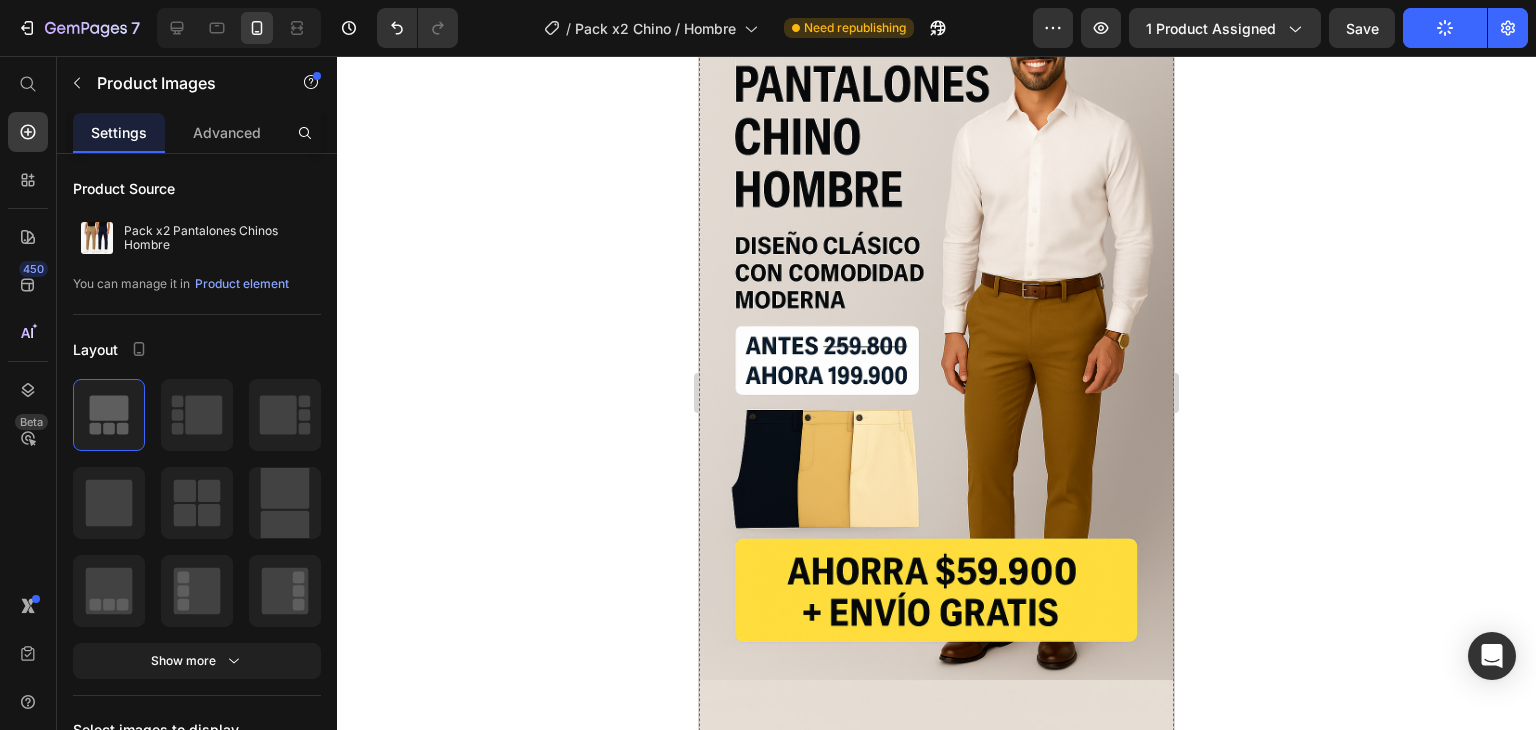 scroll, scrollTop: 0, scrollLeft: 0, axis: both 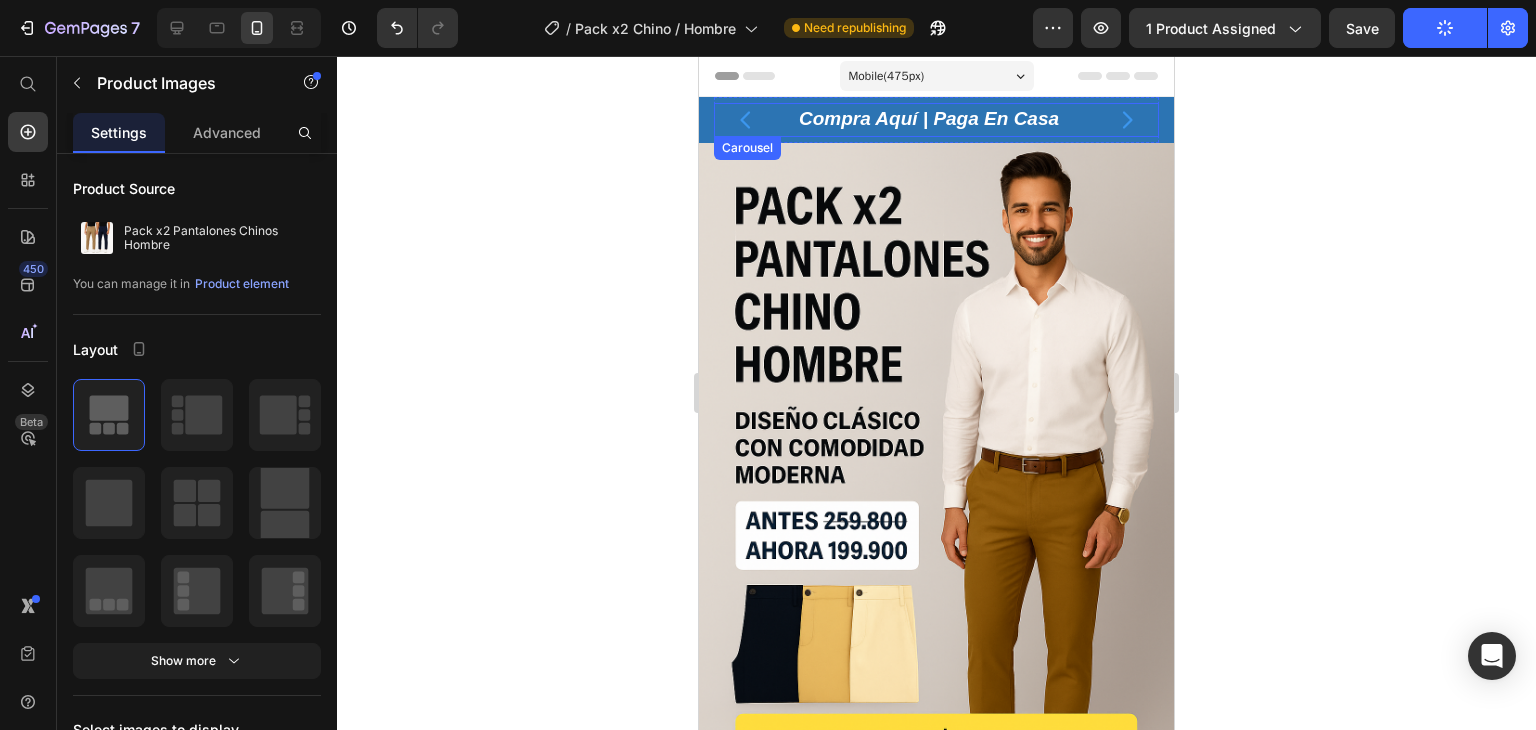 click 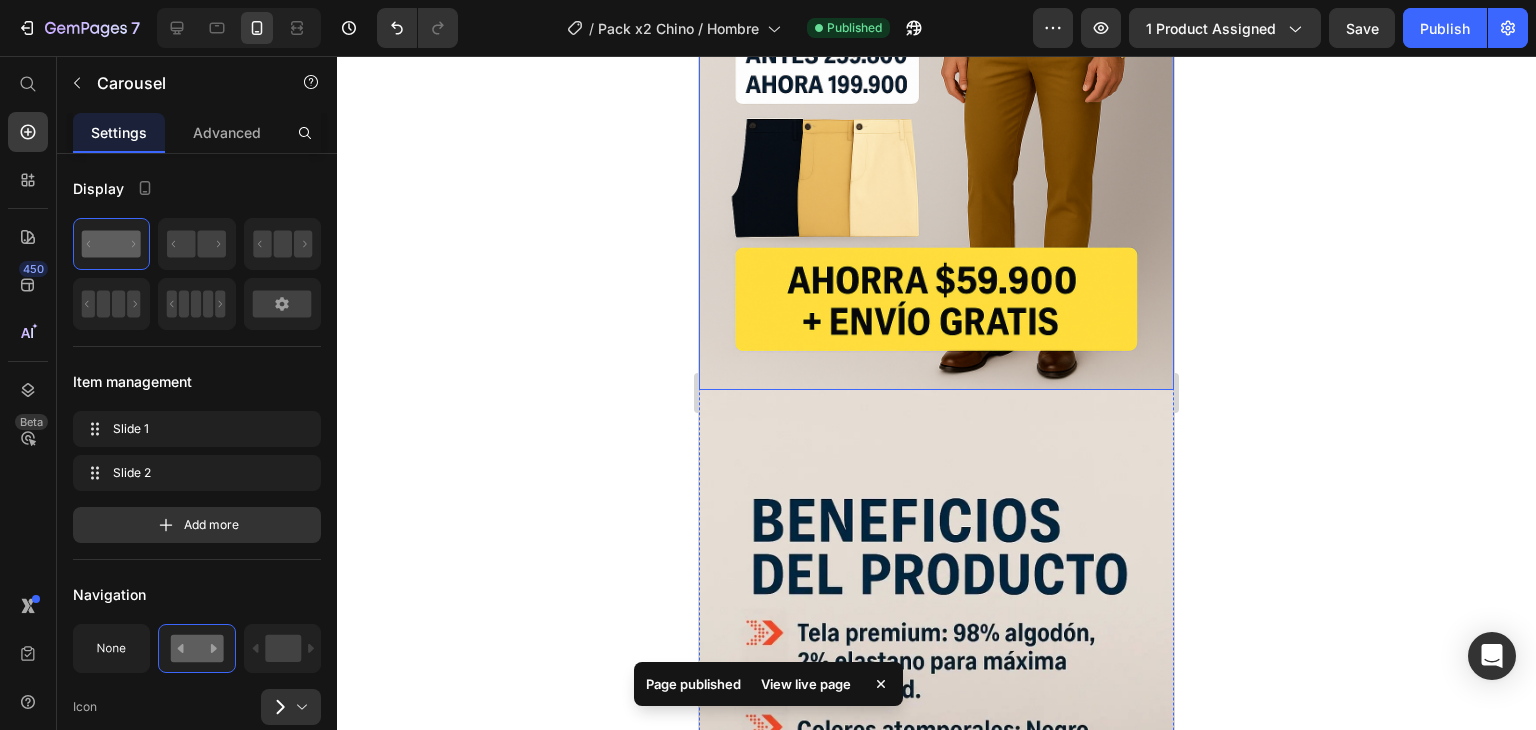 scroll, scrollTop: 500, scrollLeft: 0, axis: vertical 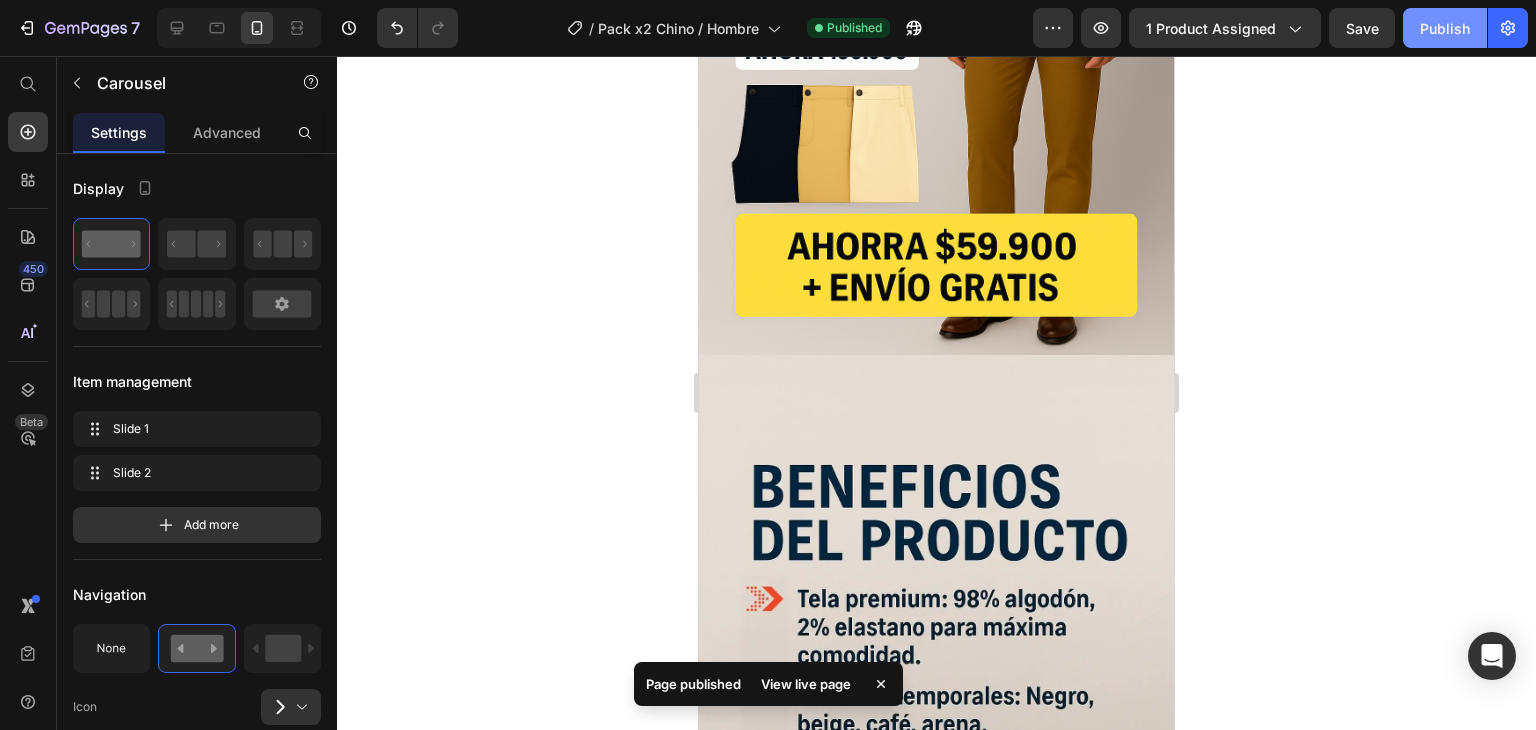 click on "Publish" 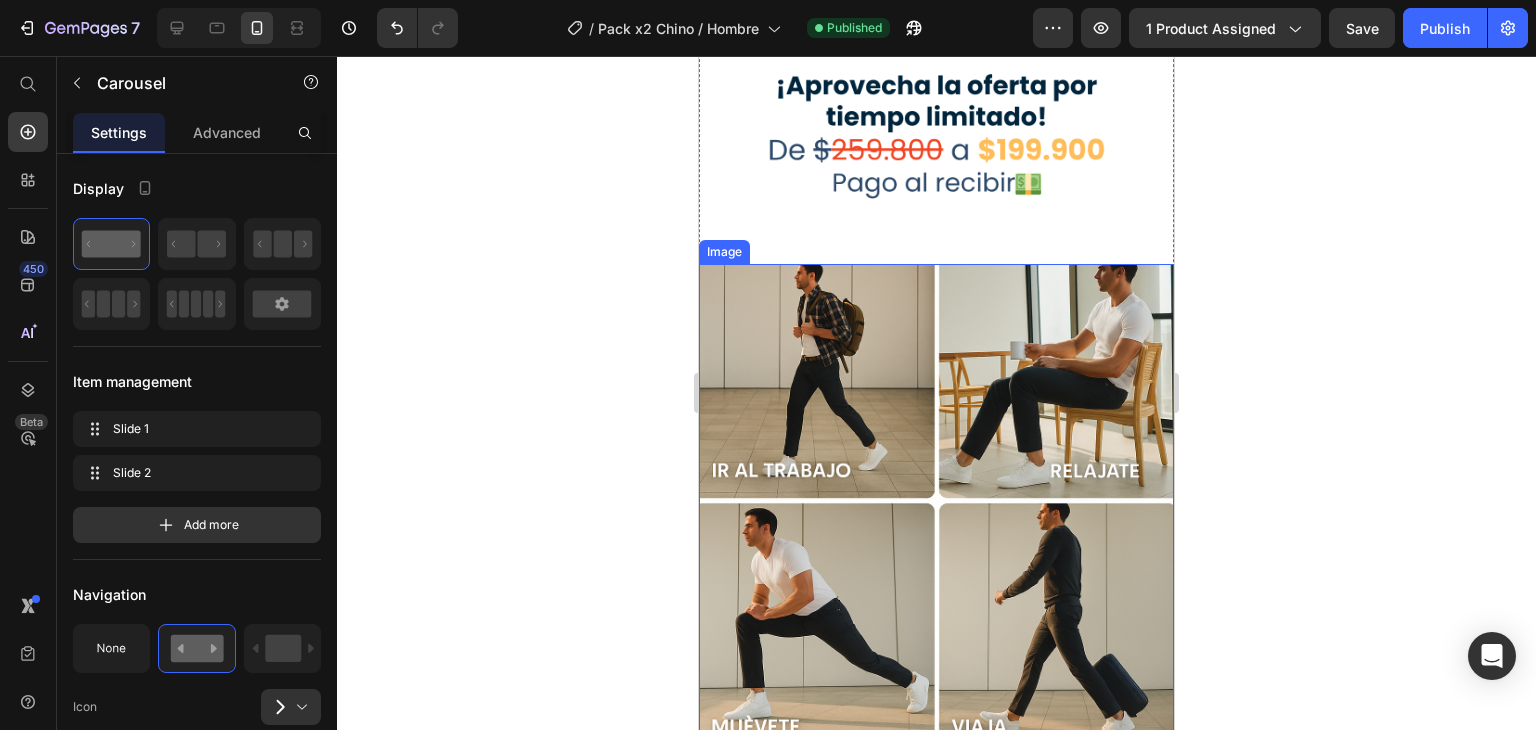 scroll, scrollTop: 2533, scrollLeft: 0, axis: vertical 